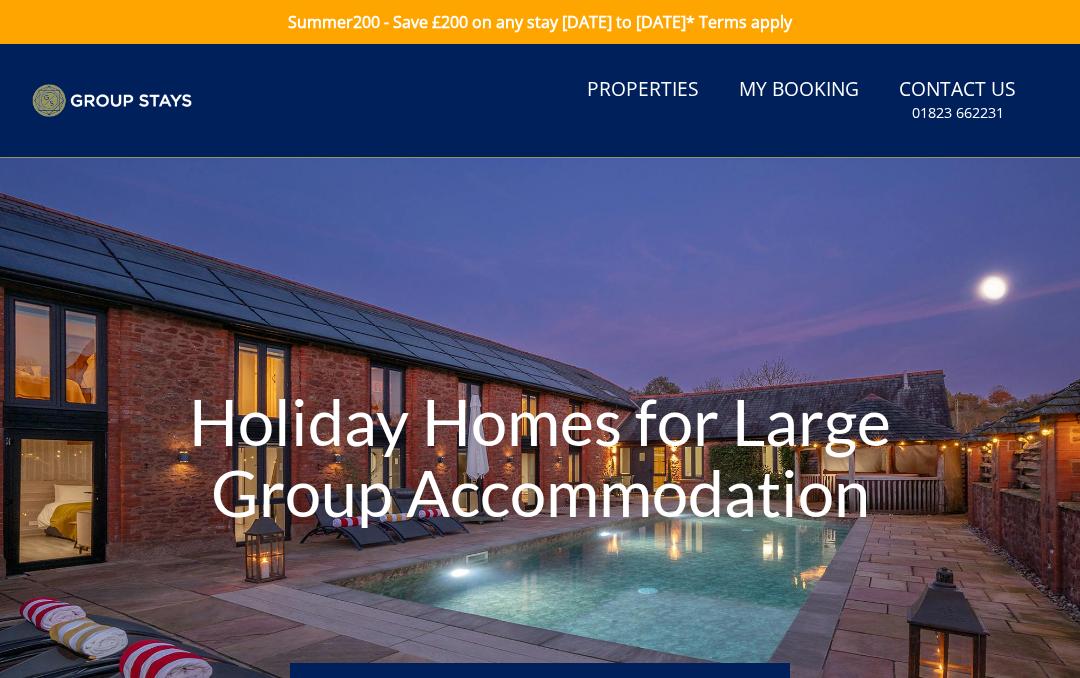 scroll, scrollTop: 0, scrollLeft: 0, axis: both 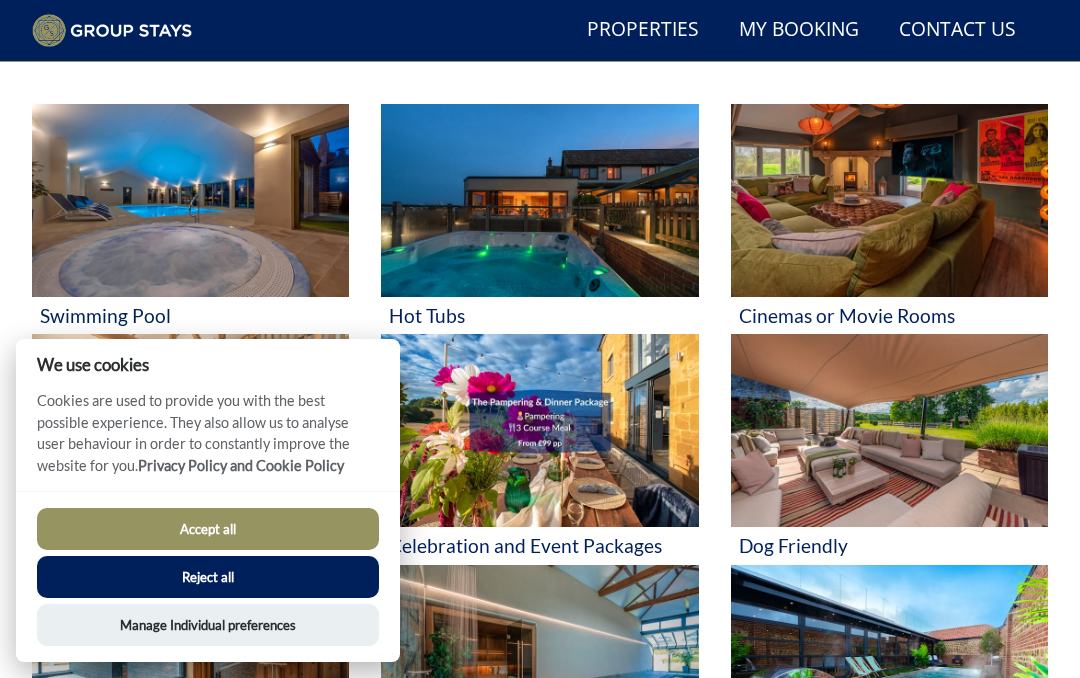 click on "Reject all" at bounding box center [208, 577] 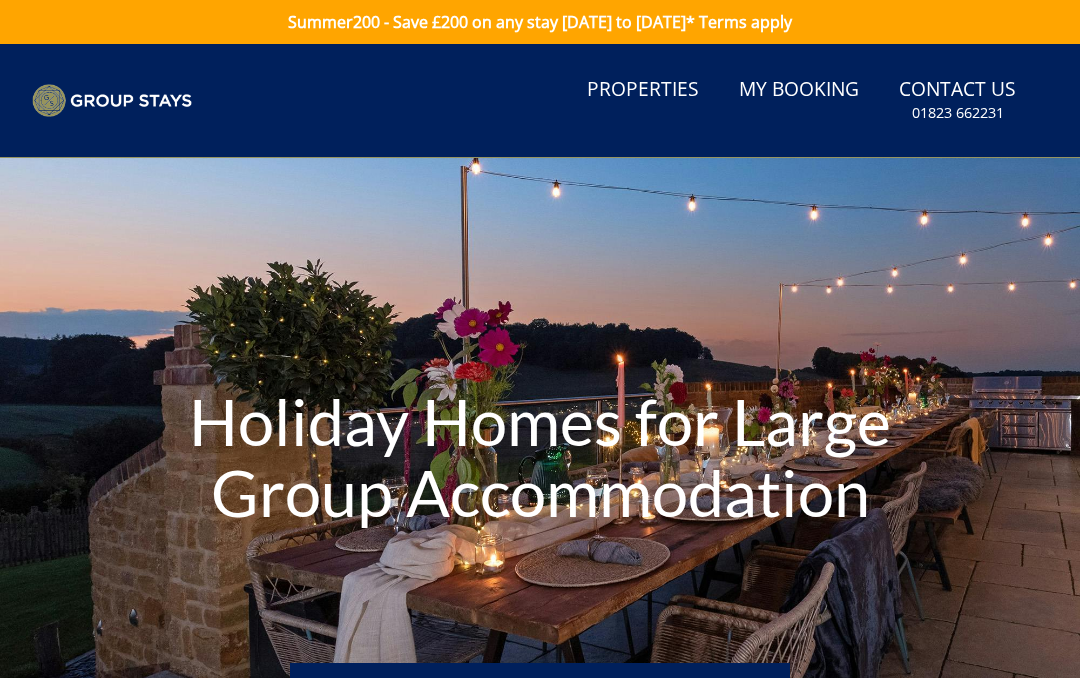 scroll, scrollTop: 0, scrollLeft: 0, axis: both 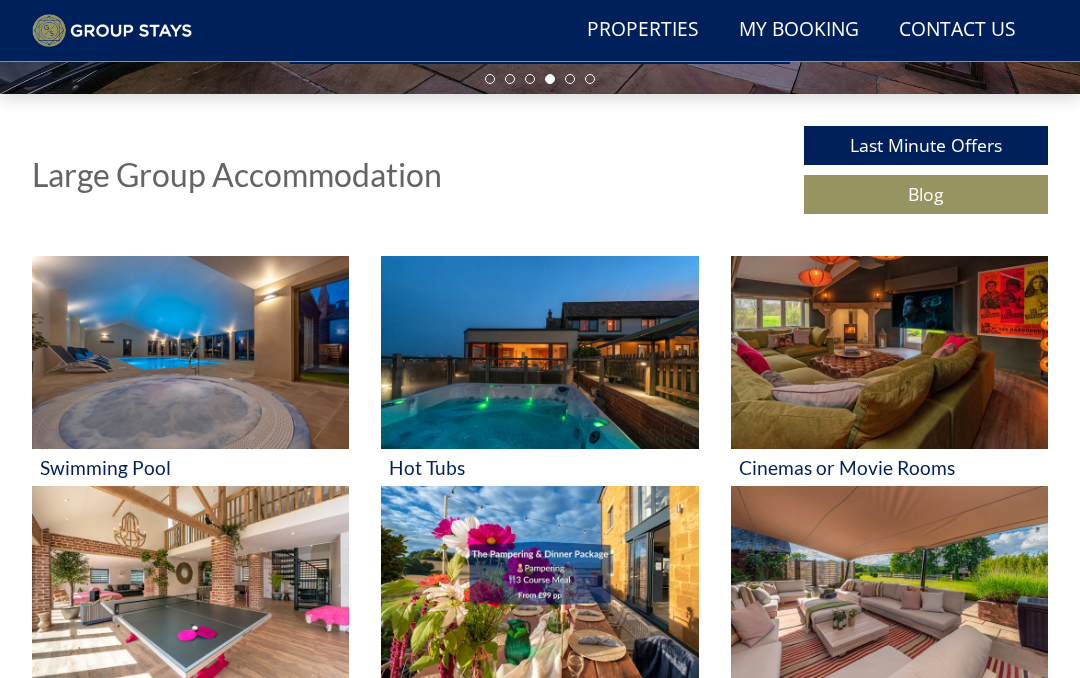 click on "Properties" at bounding box center [643, 30] 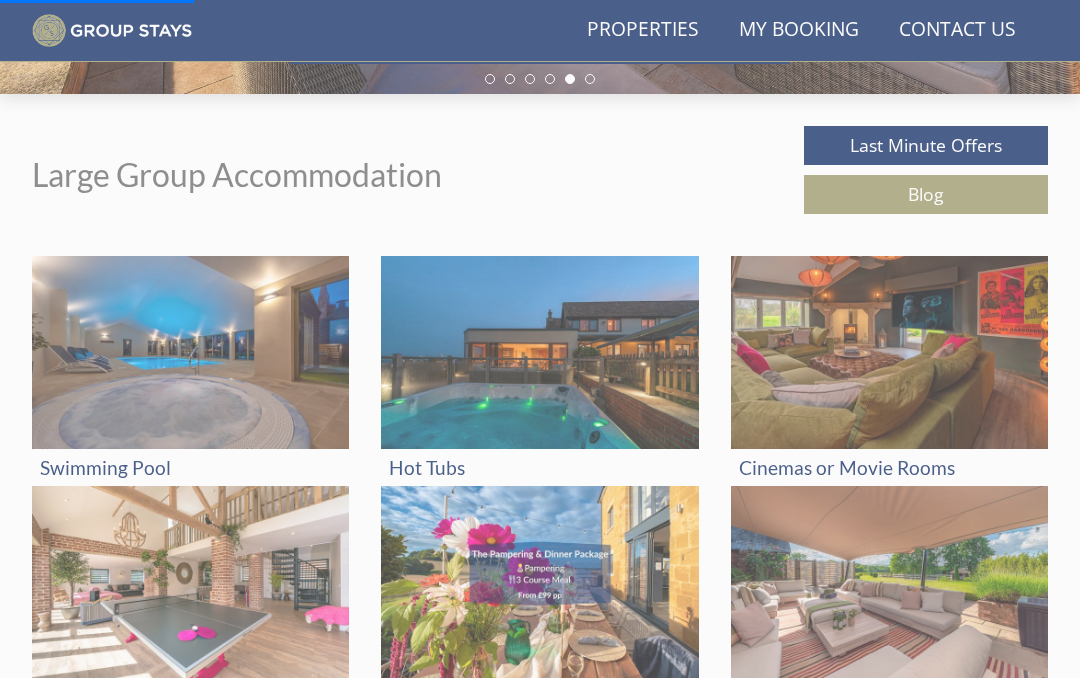click on "Properties" at bounding box center [643, 30] 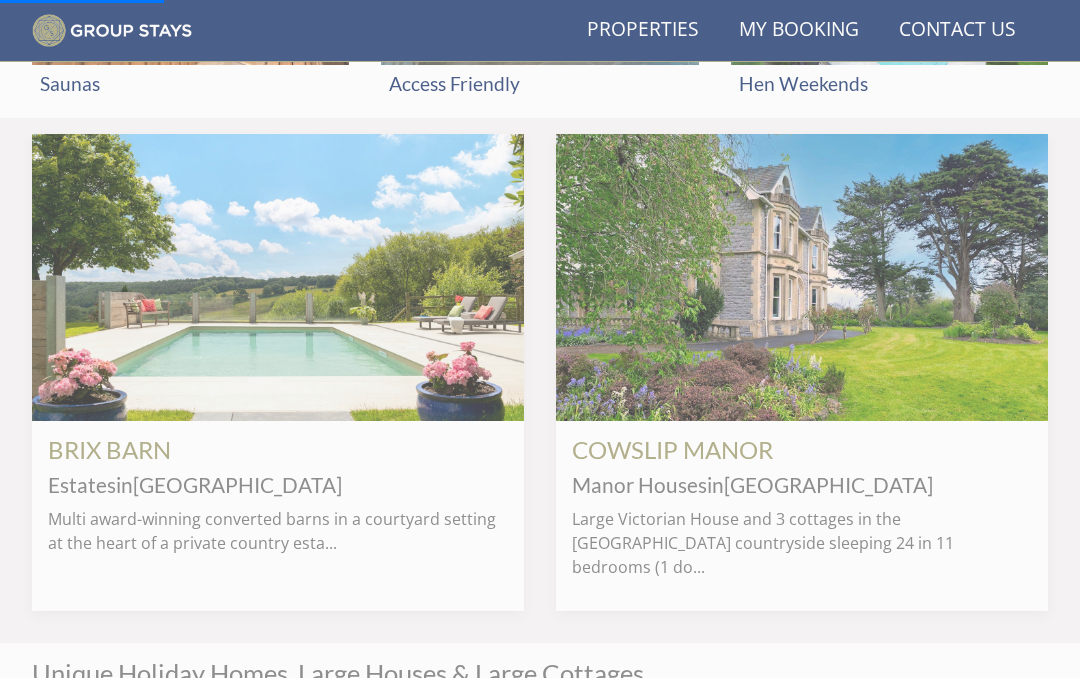 scroll, scrollTop: 1504, scrollLeft: 0, axis: vertical 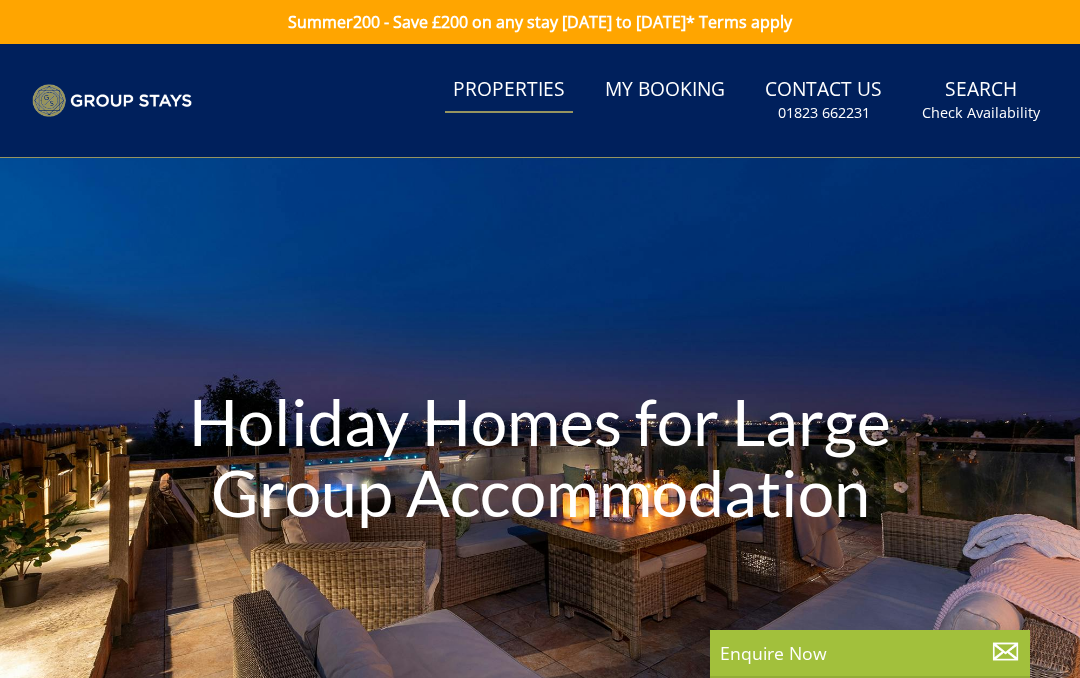 click on "Properties" at bounding box center [509, 90] 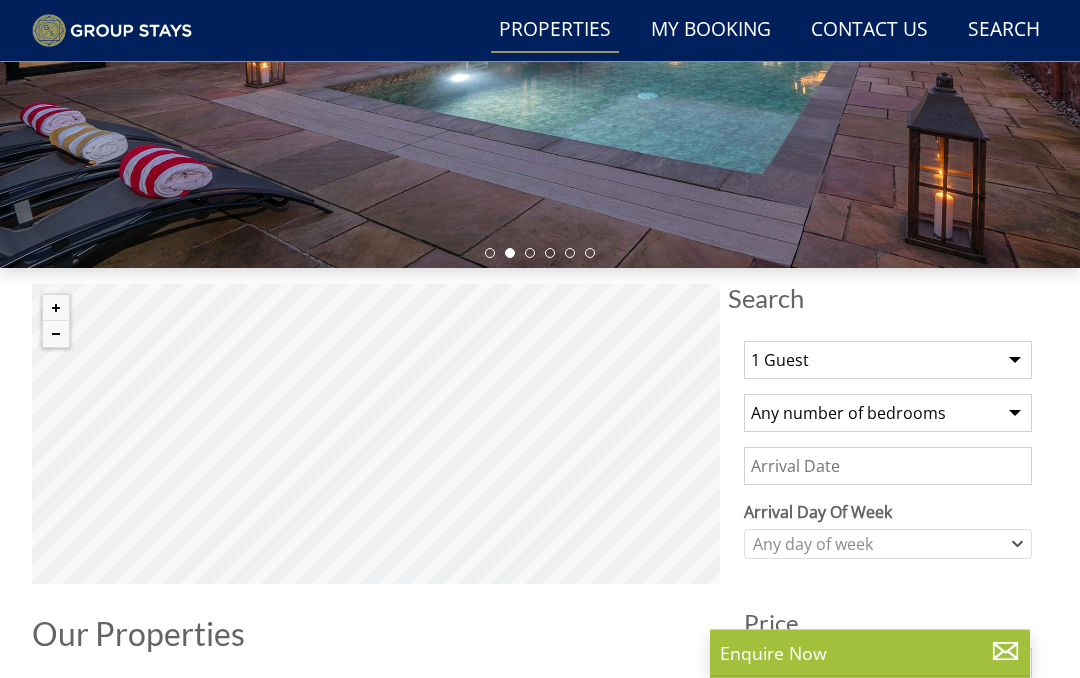 scroll, scrollTop: 443, scrollLeft: 0, axis: vertical 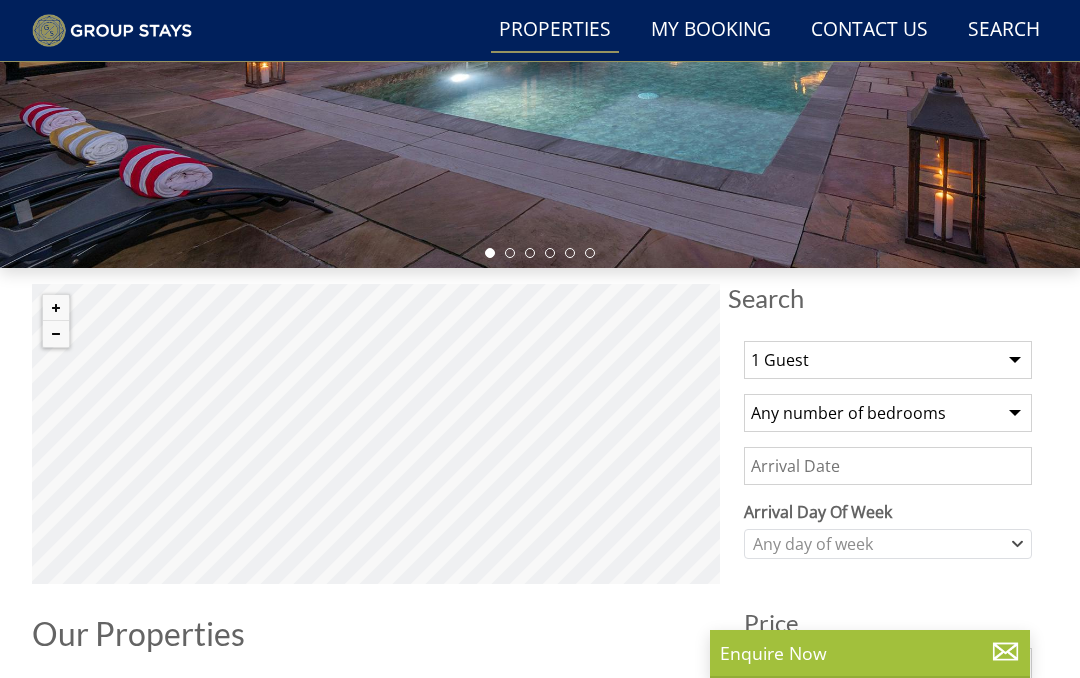 click on "1 Guest
2 Guests
3 Guests
4 Guests
5 Guests
6 Guests
7 Guests
8 Guests
9 Guests
10 Guests
11 Guests
12 Guests
13 Guests
14 Guests
15 Guests
16 Guests
17 Guests
18 Guests
19 Guests
20 Guests
21 Guests
22 Guests
23 Guests
24 Guests
25 Guests
26 Guests
27 Guests
28 Guests
29 Guests
30 Guests
31 Guests
32 Guests
33 Guests
34 Guests
35 Guests
36 Guests
37 Guests
38 Guests
39 Guests
40 Guests
41 Guests
42 Guests
43 Guests
44 Guests
45 Guests
46 Guests
47 Guests
48 Guests
49 Guests
50 Guests
51 Guests
52 Guests
53 Guests
54 Guests
55 Guests
56 Guests
57 Guests
58 Guests
59 Guests
60 Guests
61 Guests
62 Guests
63 Guests
64 Guests
65 Guests
66 Guests
67 Guests
68 Guests
69 Guests
70 Guests
71 Guests
72 Guests
73 Guests
74 Guests
75 Guests
76 Guests
77 Guests
78 Guests
79 Guests
80 Guests
81 Guests
82 Guests
83 Guests
84 Guests
85 Guests
86 Guests" at bounding box center (888, 360) 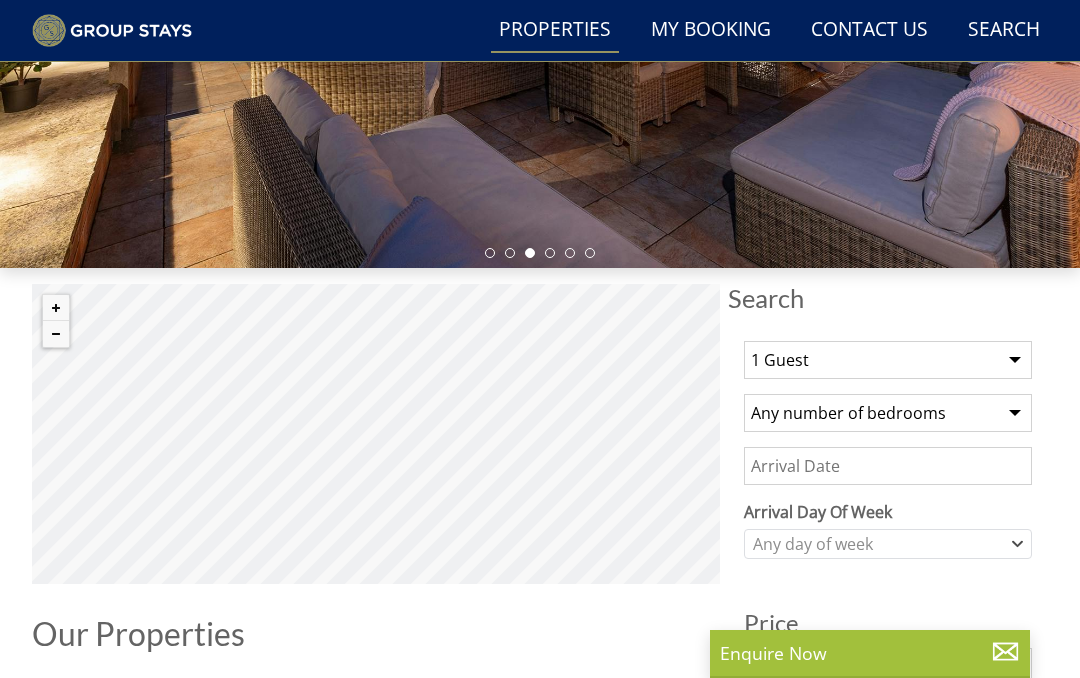 select on "10" 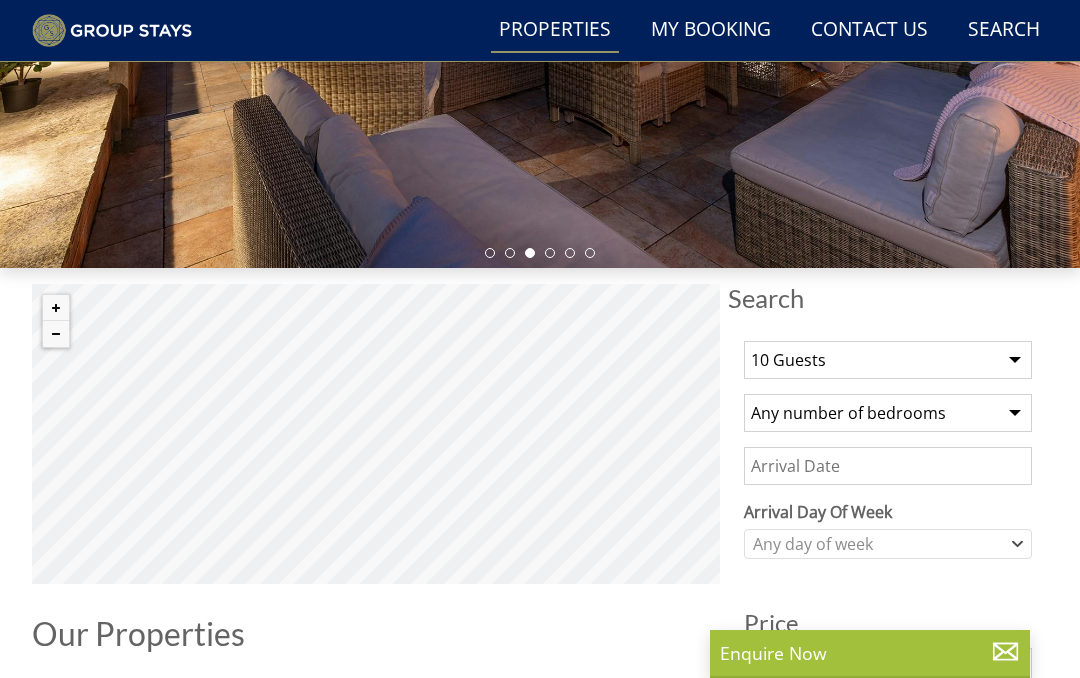 click on "Any number of bedrooms
1 Bedroom
2 Bedrooms
3 Bedrooms
4 Bedrooms
5 Bedrooms
6 Bedrooms
7 Bedrooms
8 Bedrooms
9 Bedrooms
10 Bedrooms
11 Bedrooms
12 Bedrooms
13 Bedrooms
14 Bedrooms
15 Bedrooms
16 Bedrooms
17 Bedrooms
18 Bedrooms
19 Bedrooms
20 Bedrooms
21 Bedrooms
22 Bedrooms
23 Bedrooms
24 Bedrooms
25 Bedrooms" at bounding box center [888, 413] 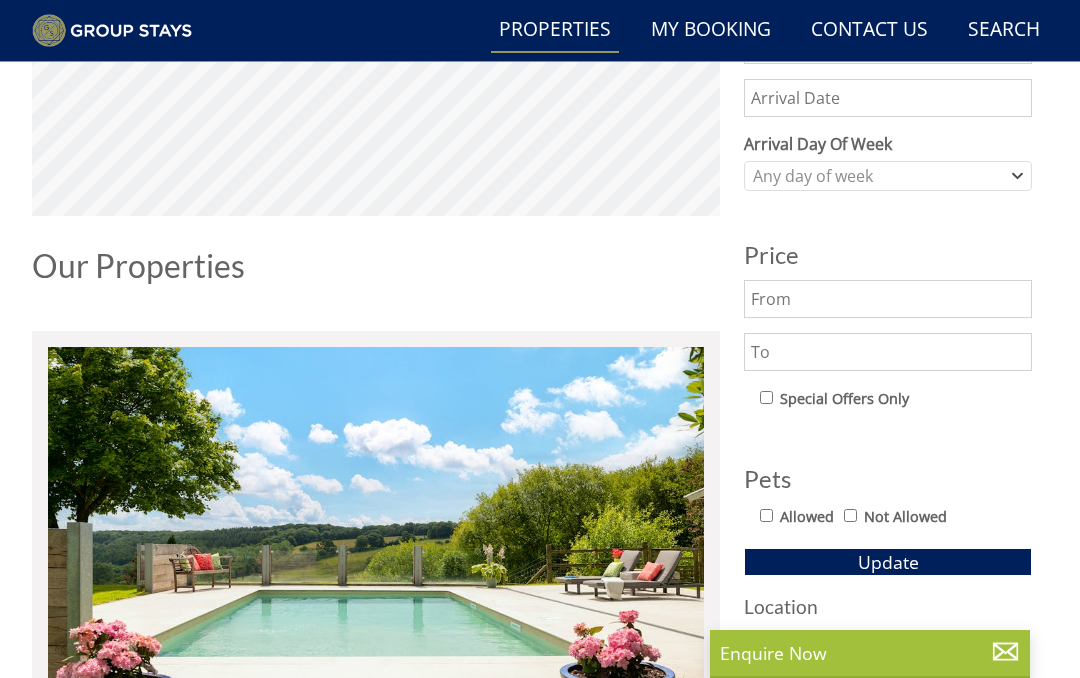 scroll, scrollTop: 813, scrollLeft: 0, axis: vertical 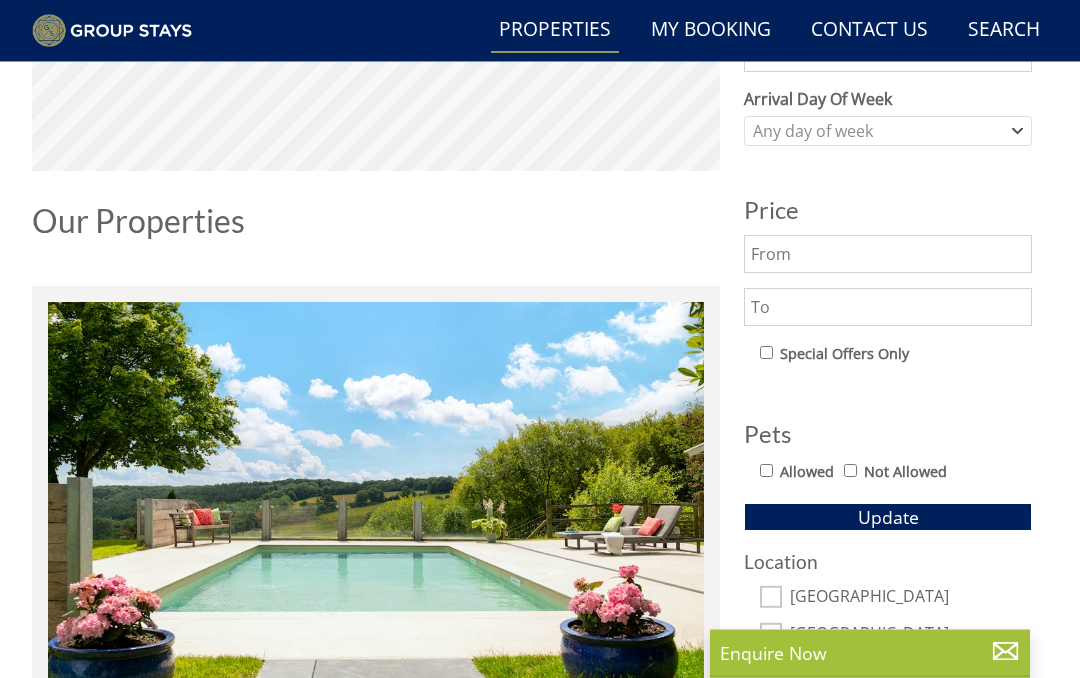 click on "Not Allowed" at bounding box center [850, 471] 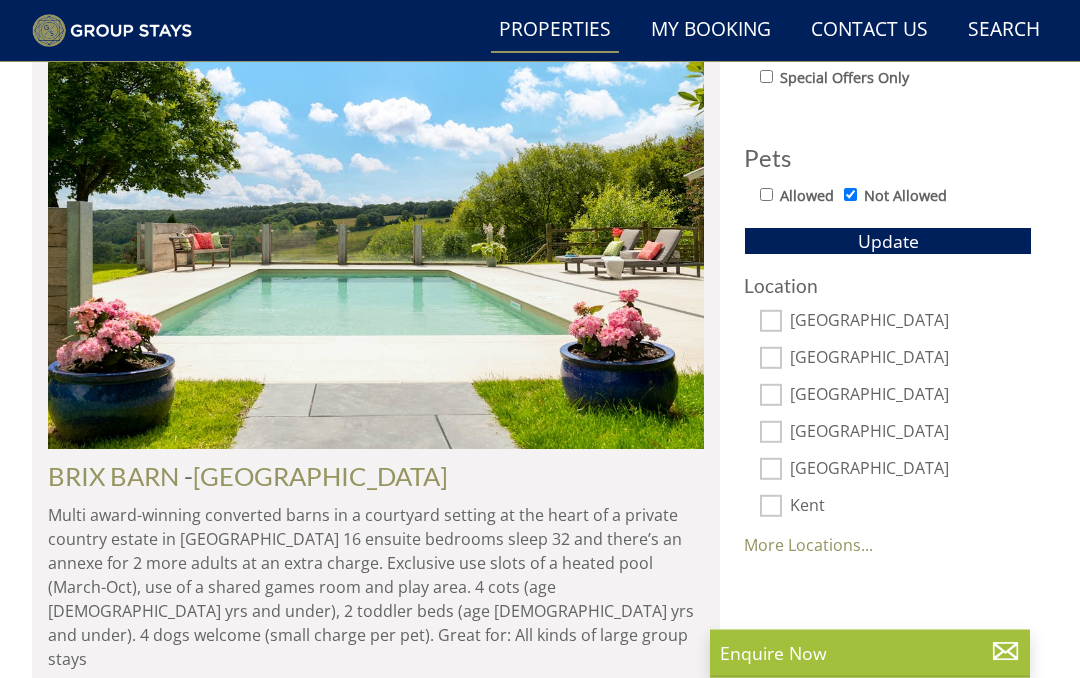 scroll, scrollTop: 1139, scrollLeft: 0, axis: vertical 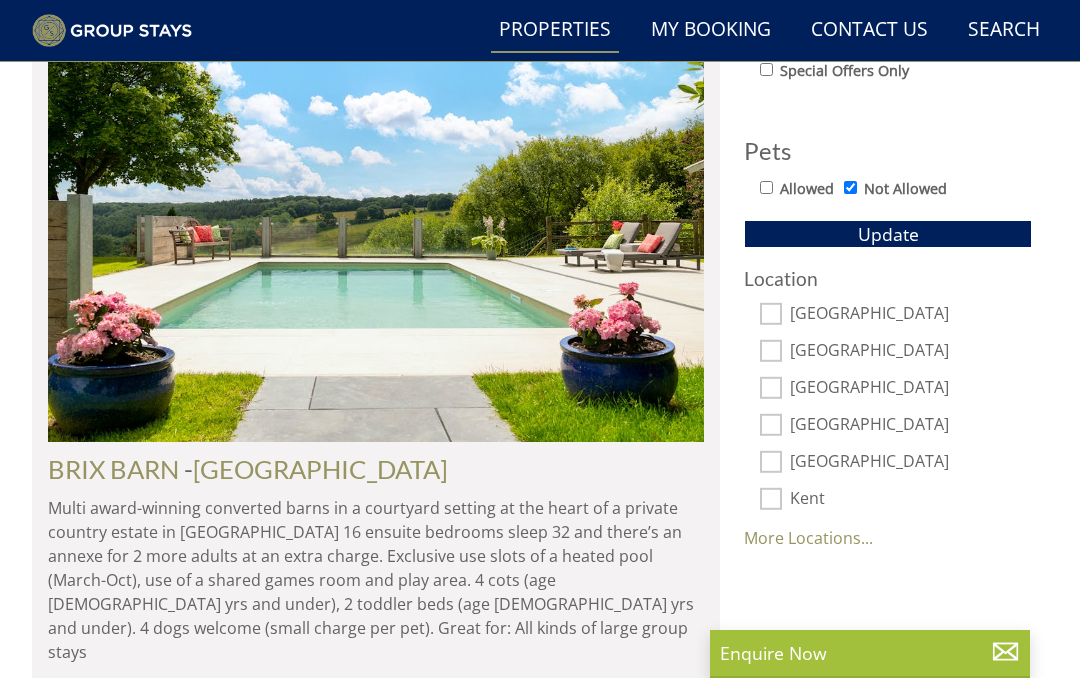 click on "More Locations..." at bounding box center (808, 538) 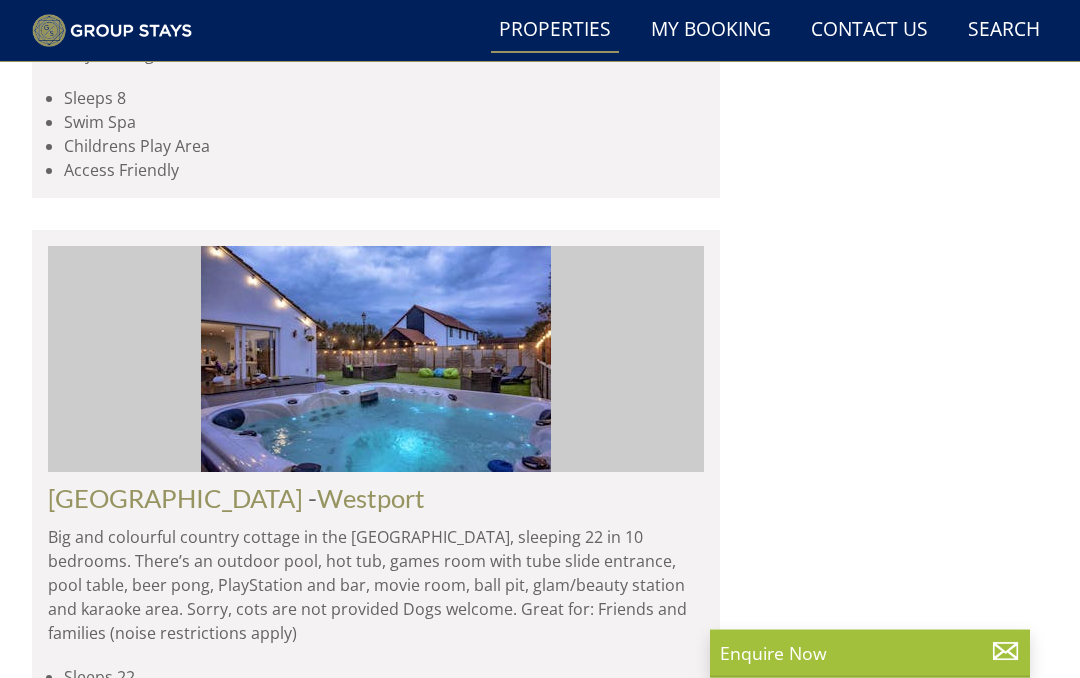 scroll, scrollTop: 9197, scrollLeft: 0, axis: vertical 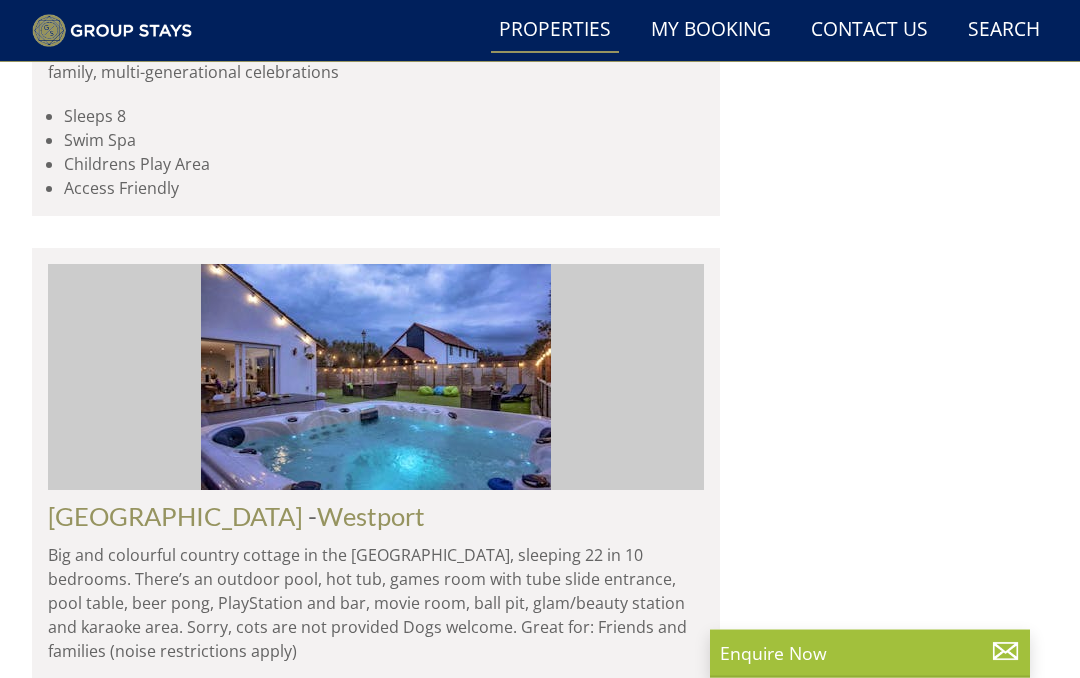 click on "JOLLYOAKS" at bounding box center [116, -3036] 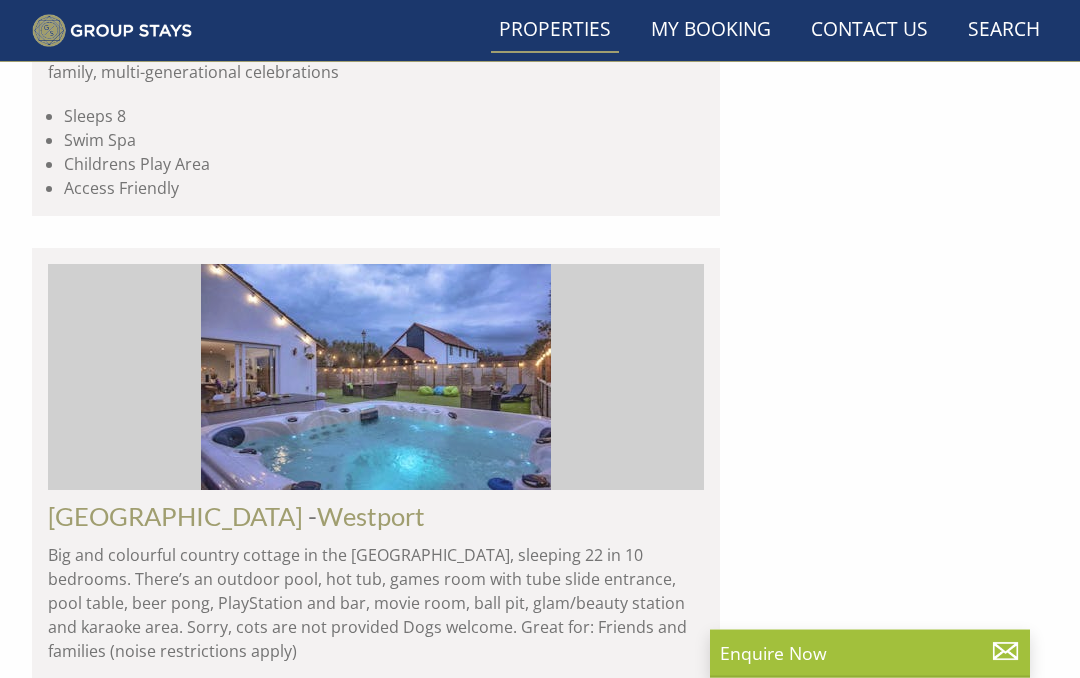 scroll, scrollTop: 9198, scrollLeft: 0, axis: vertical 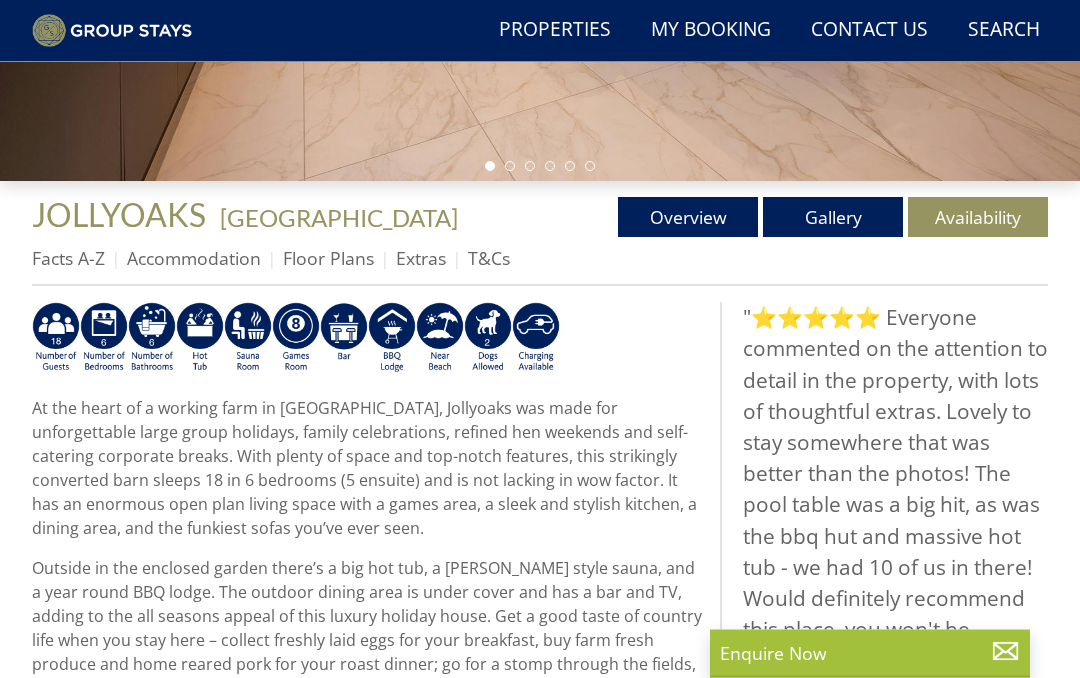 select on "10" 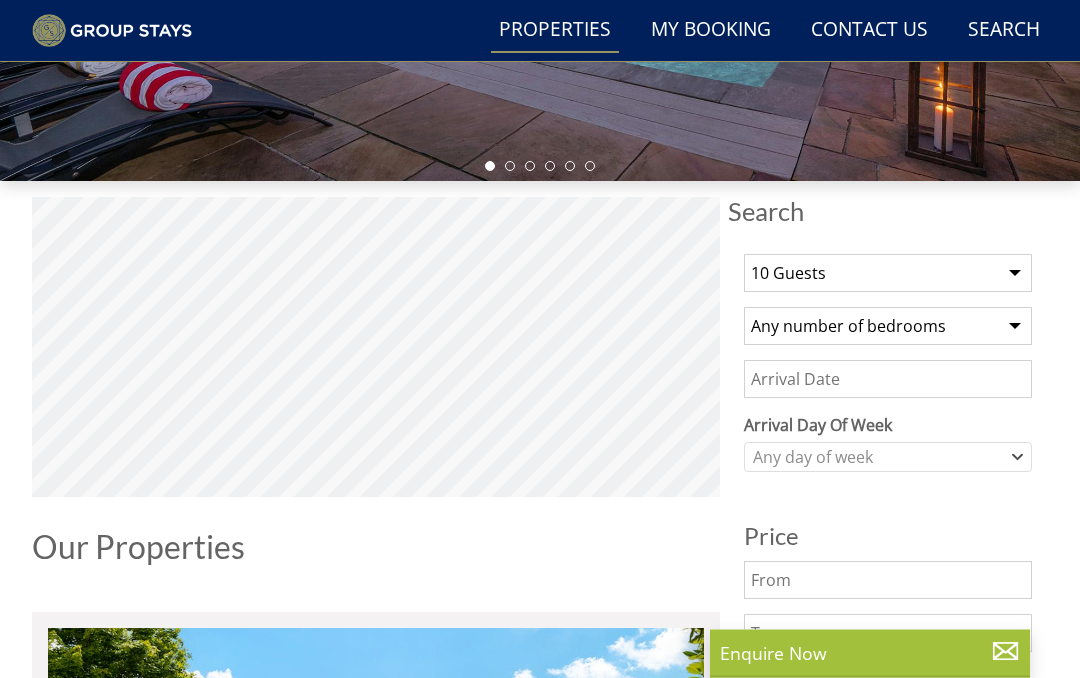 scroll, scrollTop: 501, scrollLeft: 0, axis: vertical 